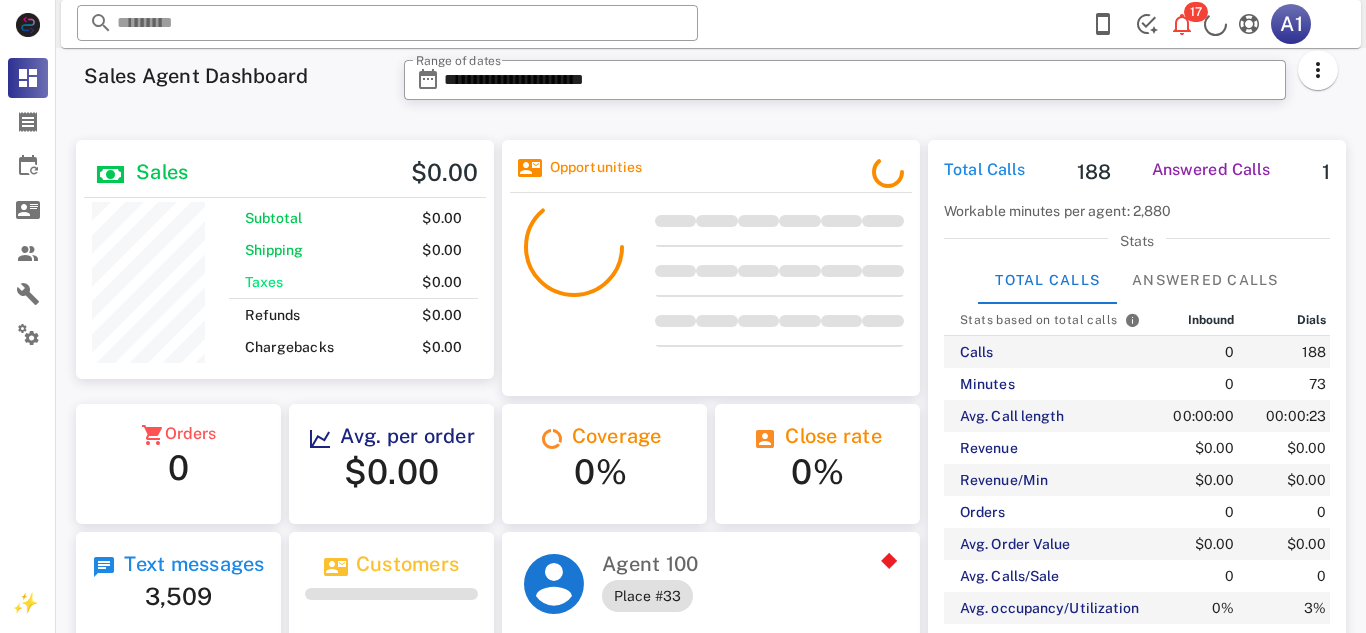 scroll, scrollTop: 0, scrollLeft: 0, axis: both 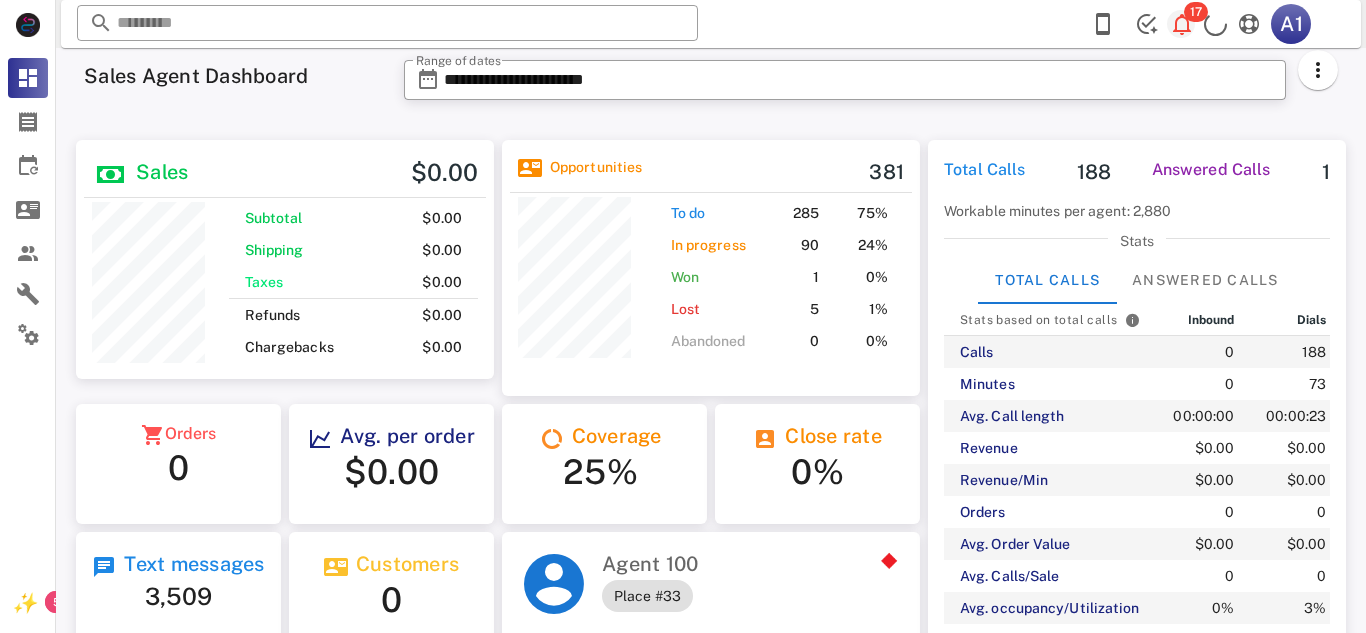 click at bounding box center (1182, 24) 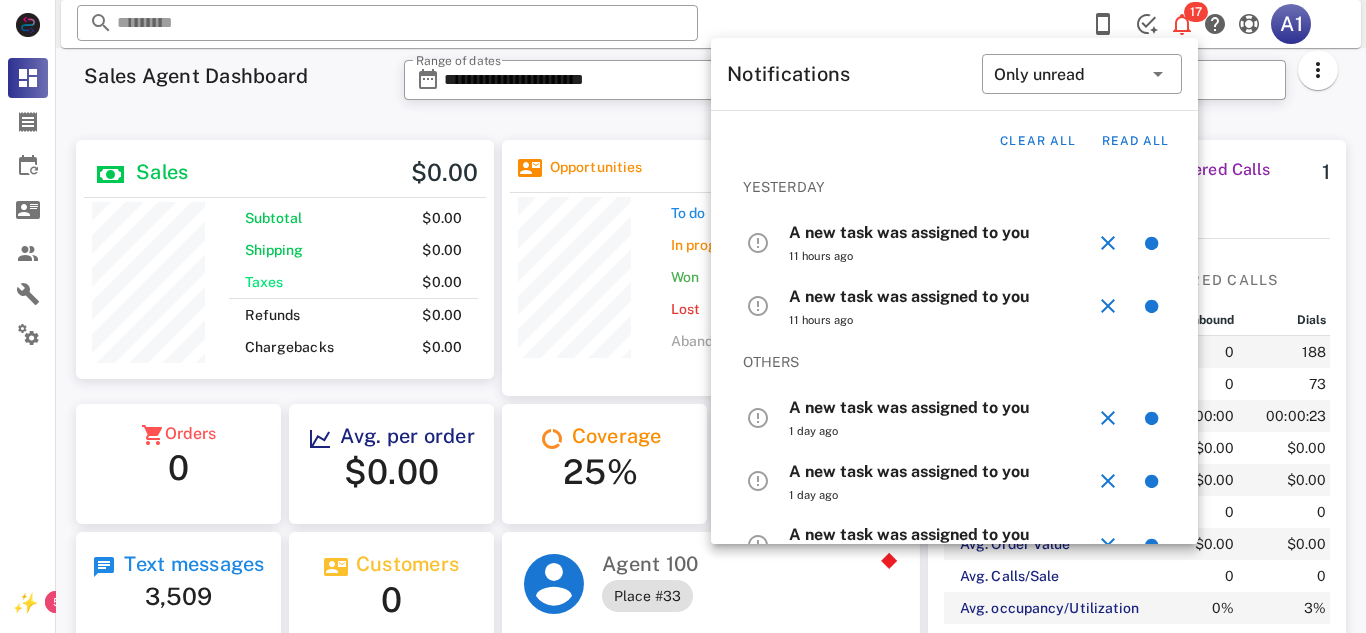 click on "A new task was assigned to you" at bounding box center (909, 232) 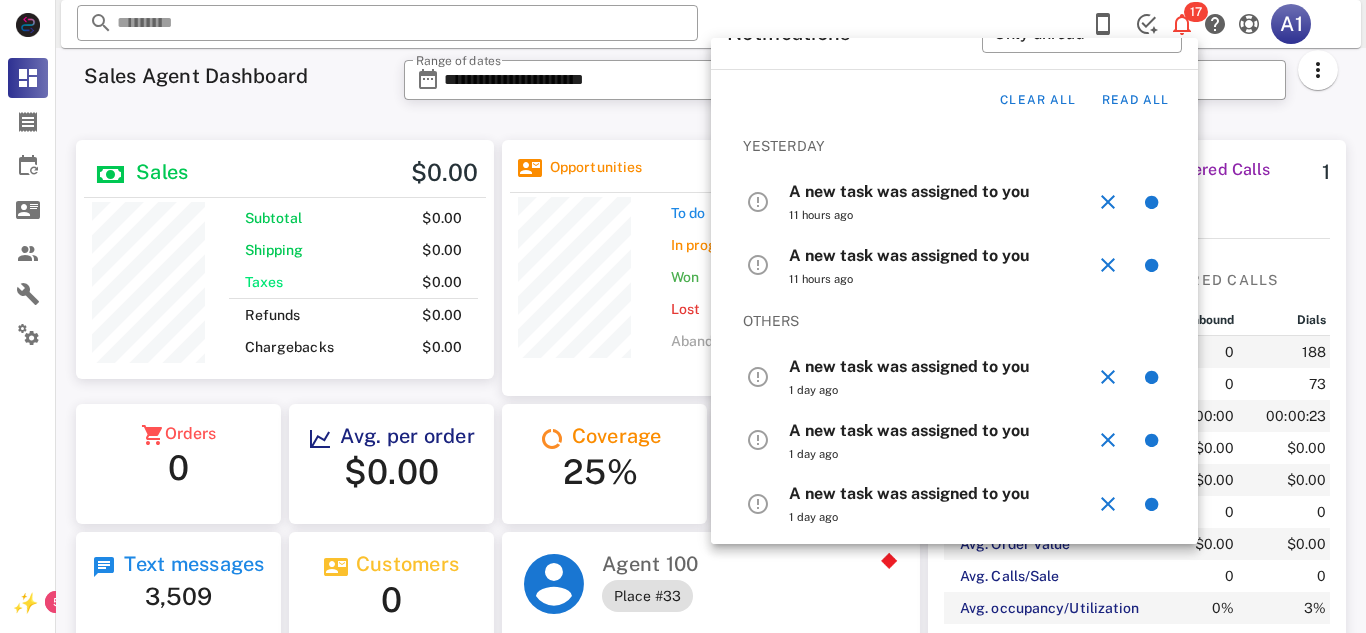 scroll, scrollTop: 44, scrollLeft: 0, axis: vertical 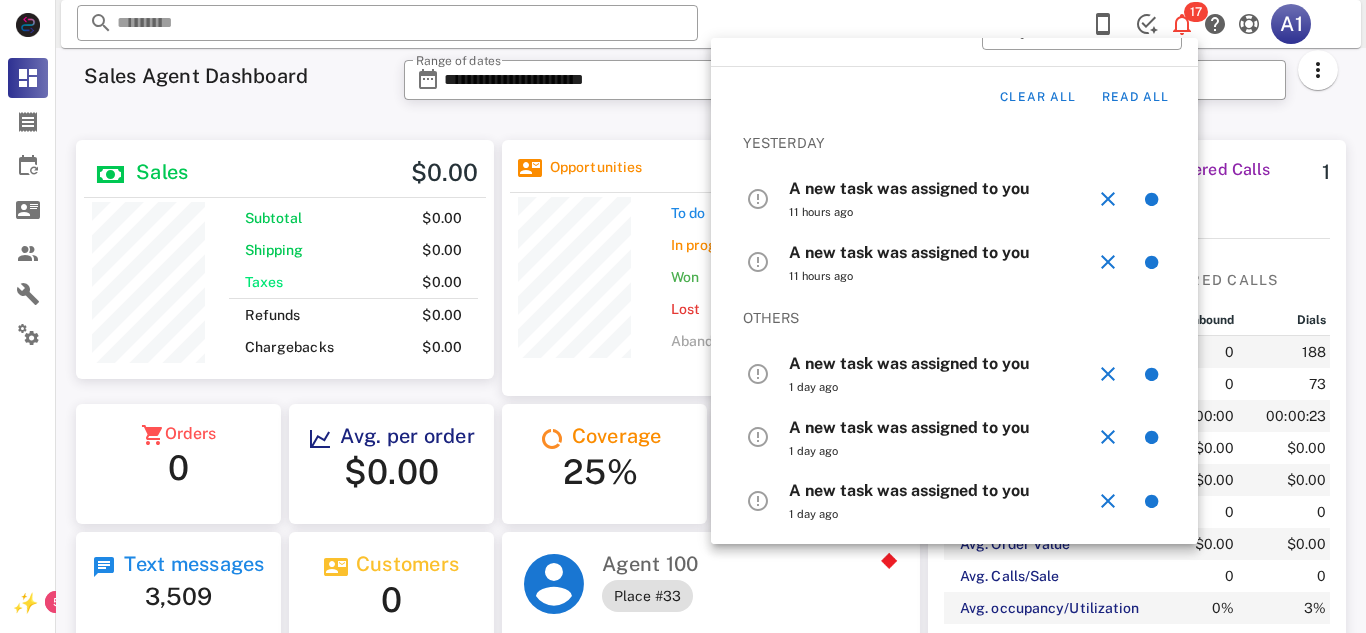 click on "A new task was assigned to you" at bounding box center [909, 188] 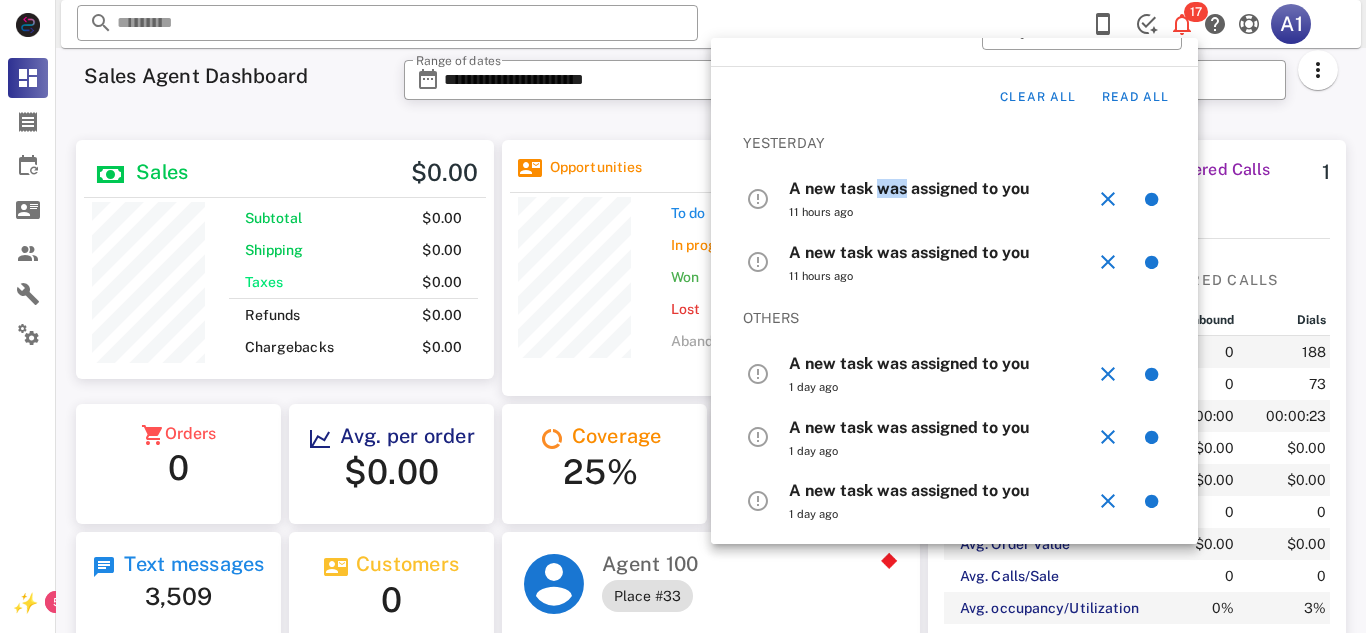 click on "A new task was assigned to you" at bounding box center (909, 188) 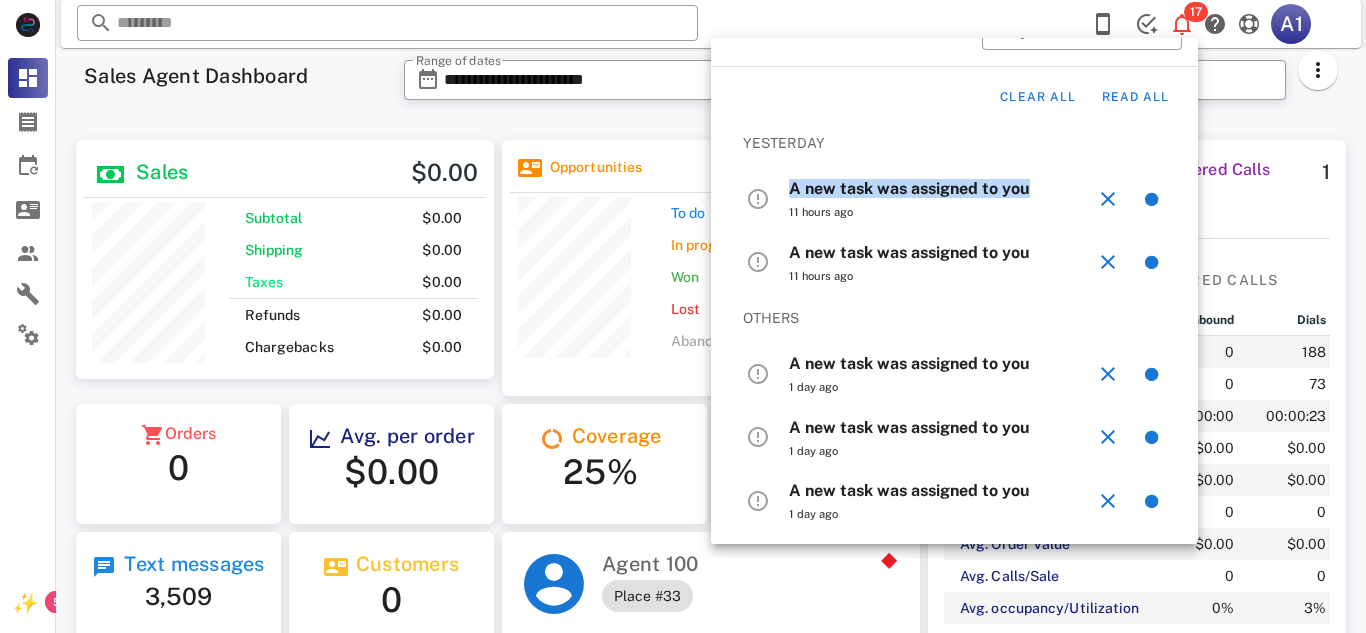 click on "A new task was assigned to you" at bounding box center [909, 188] 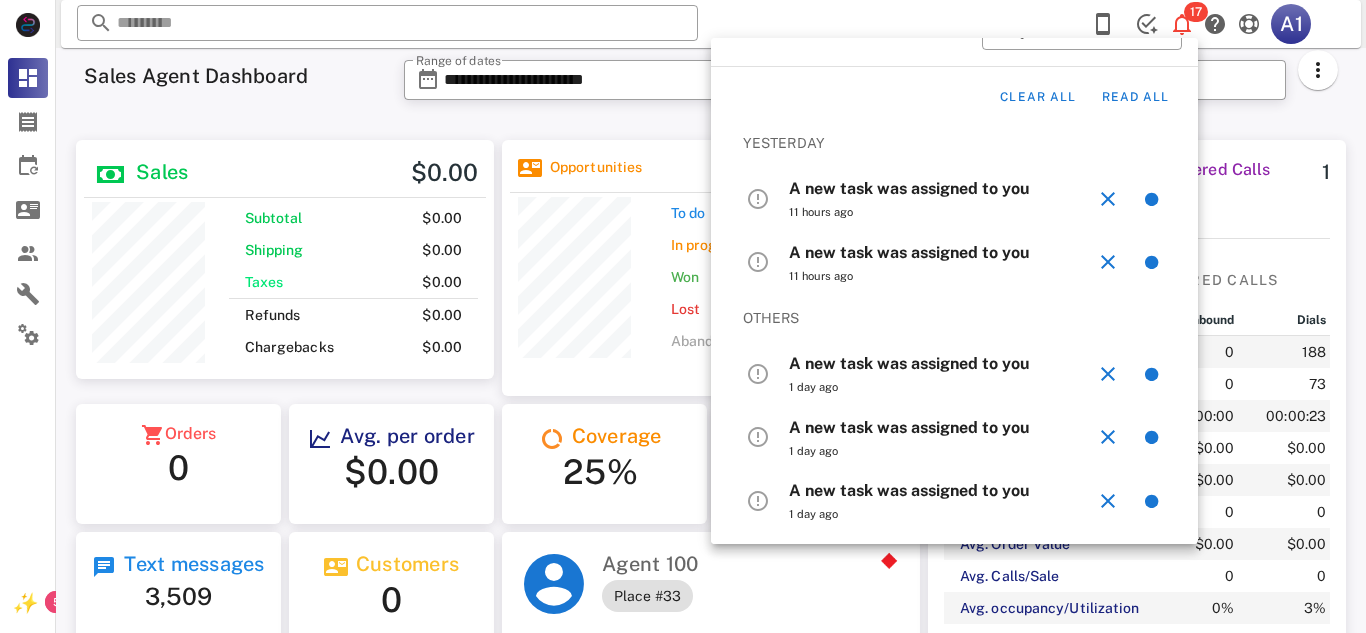 click at bounding box center [758, 199] 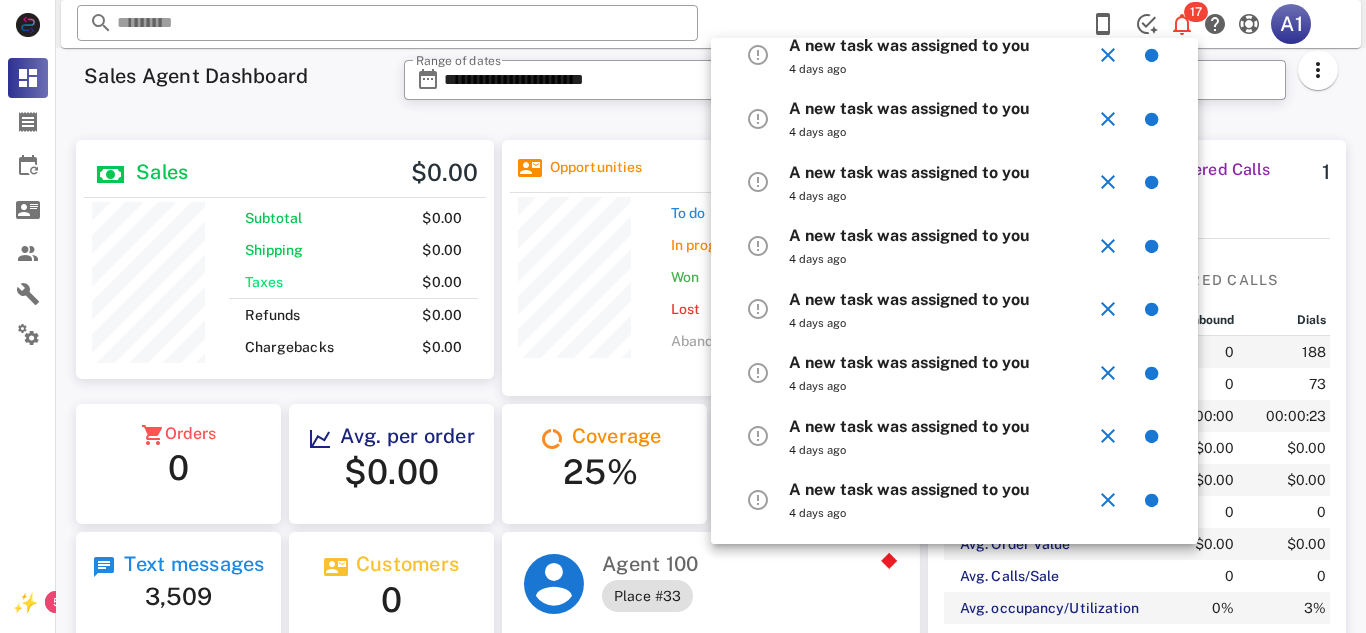 scroll, scrollTop: 819, scrollLeft: 0, axis: vertical 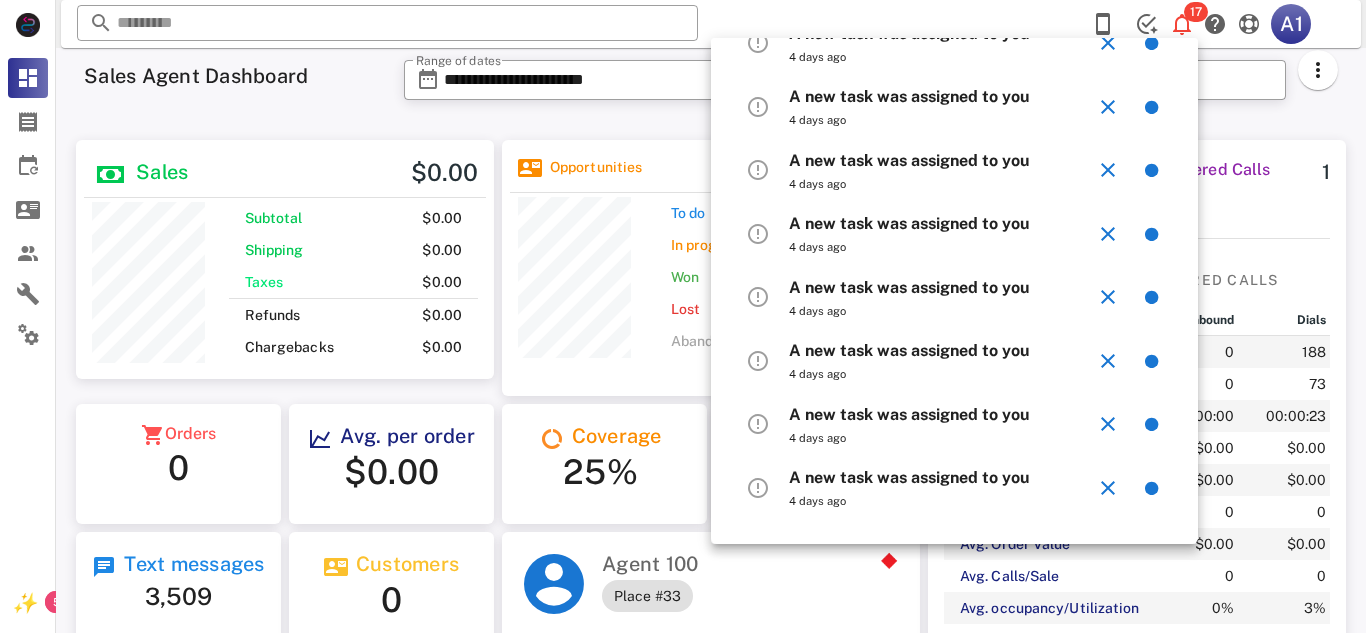 click on "A new task was assigned to you" at bounding box center (909, 477) 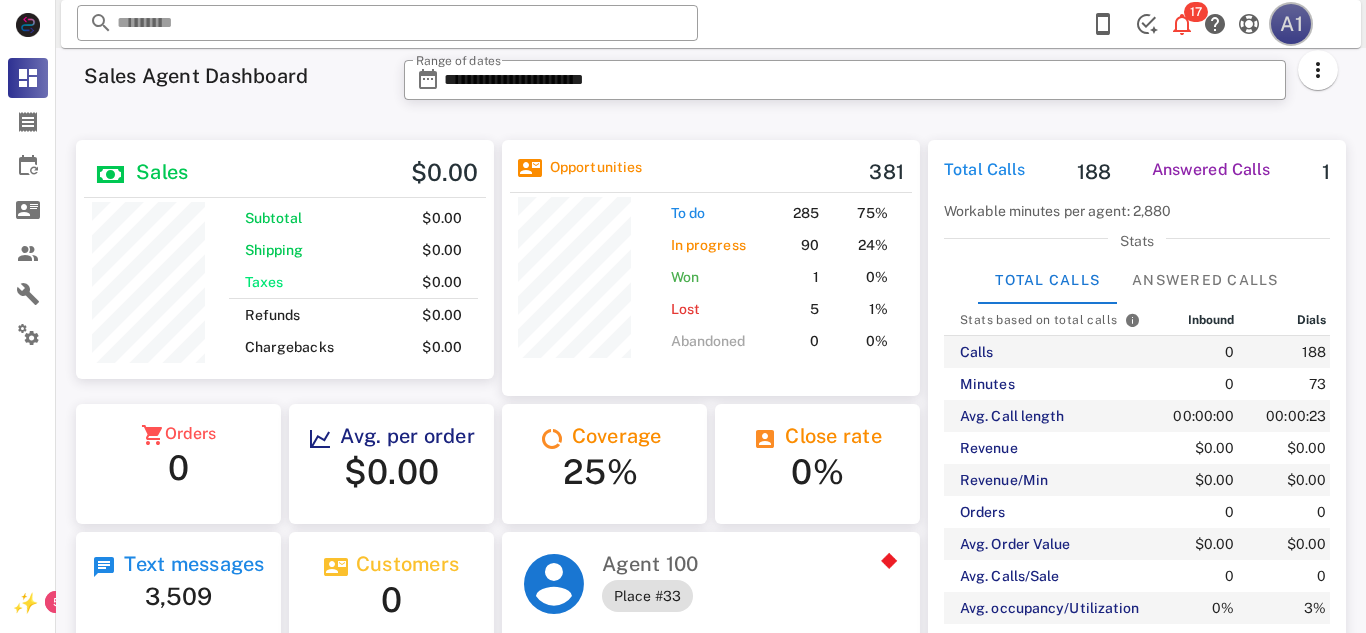click on "A1" at bounding box center (1291, 24) 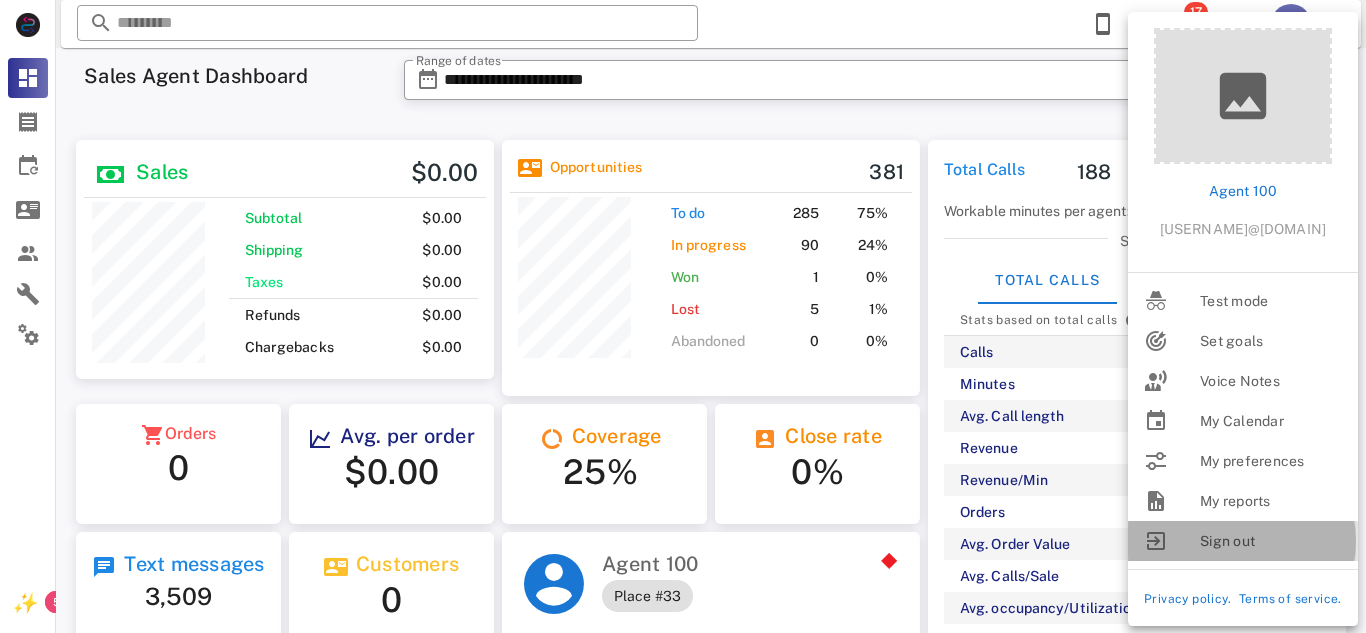 click on "Sign out" at bounding box center (1271, 541) 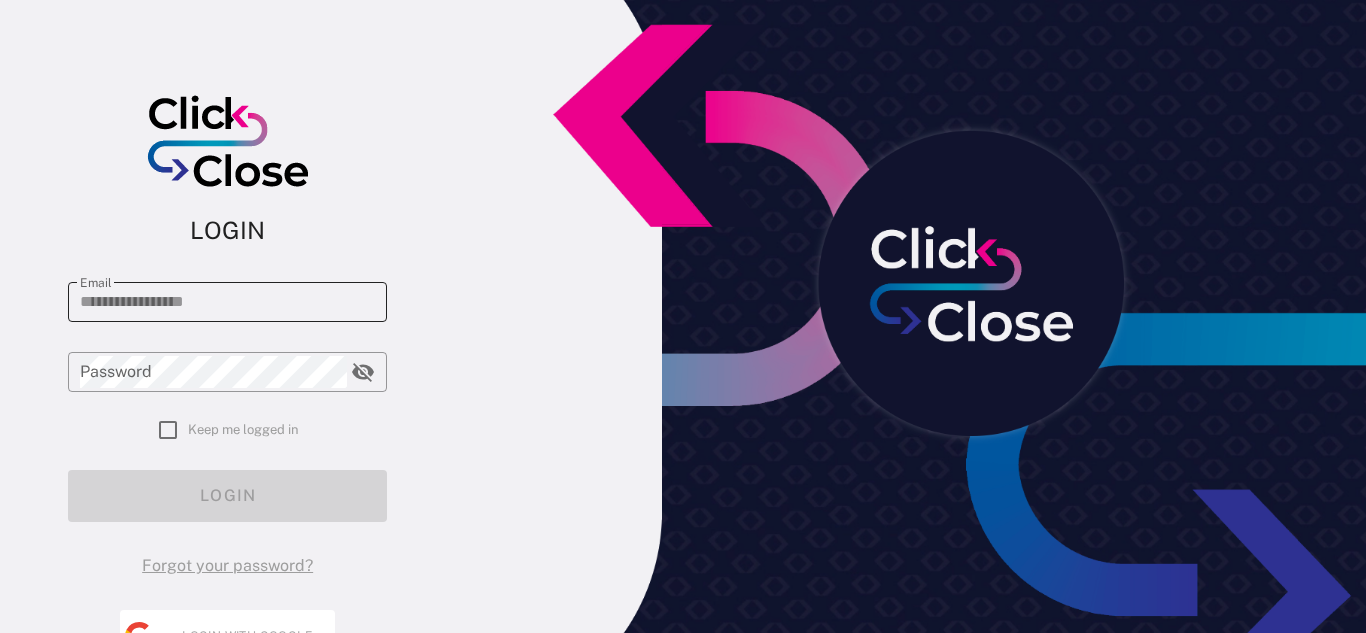 type on "**********" 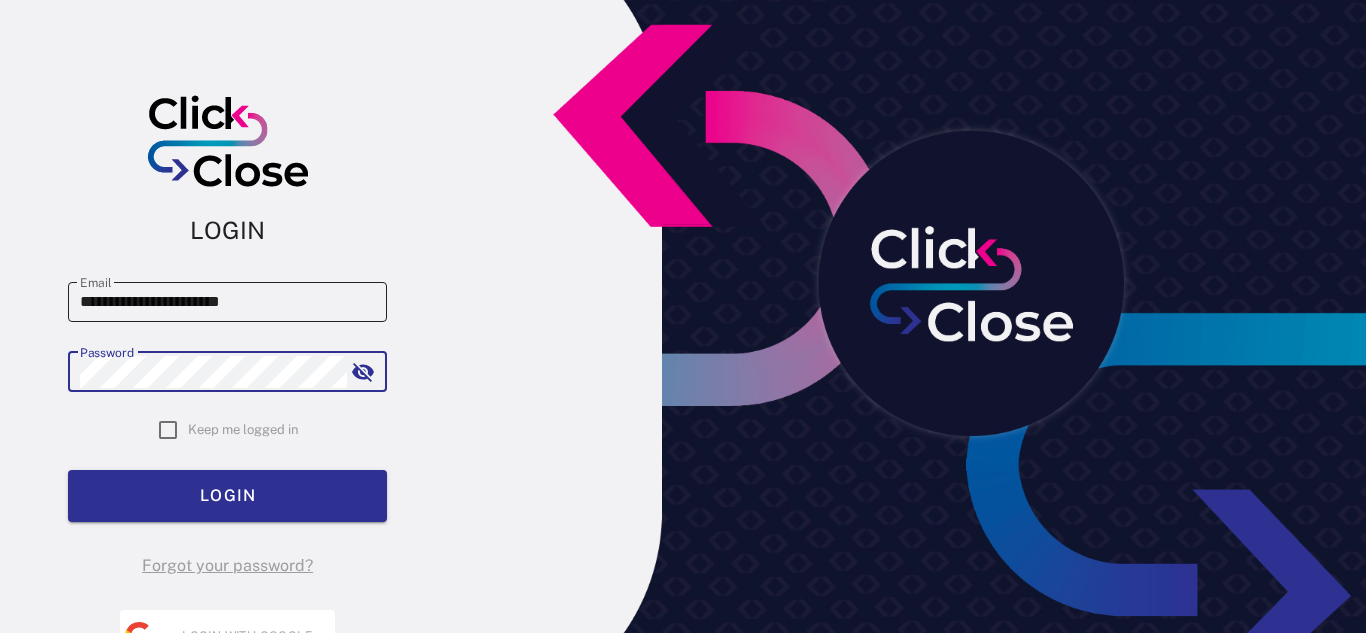 click on "**********" at bounding box center (227, 302) 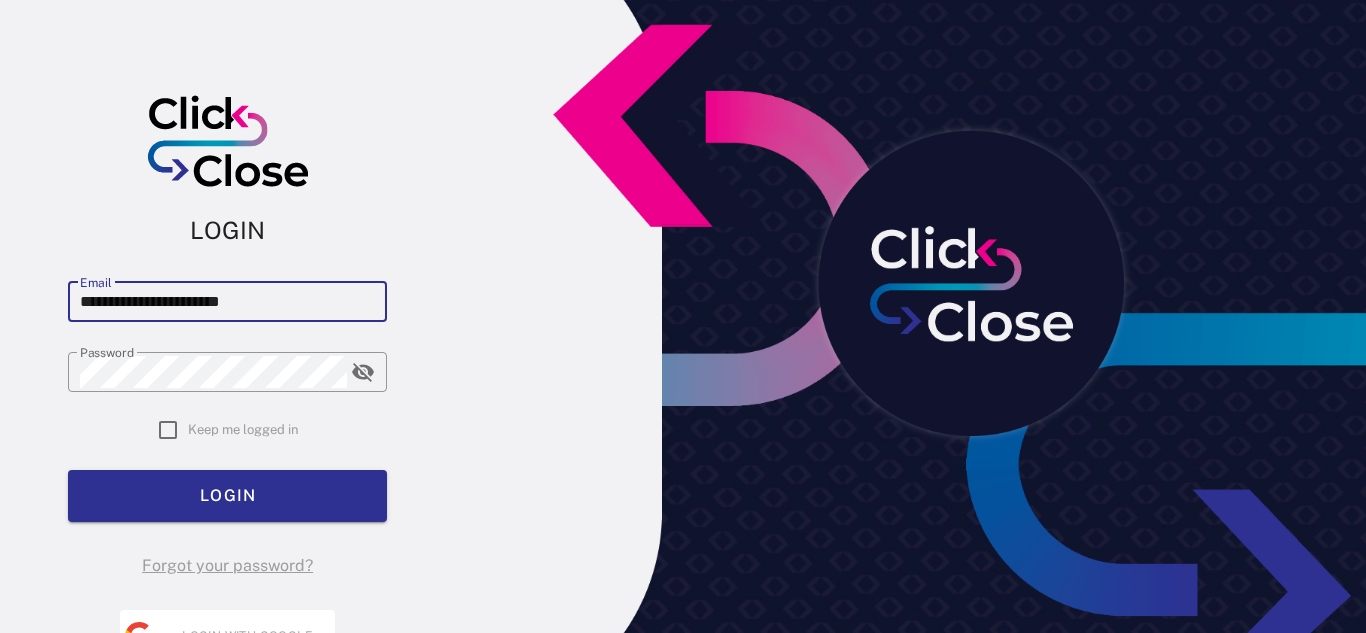click on "**********" at bounding box center (227, 302) 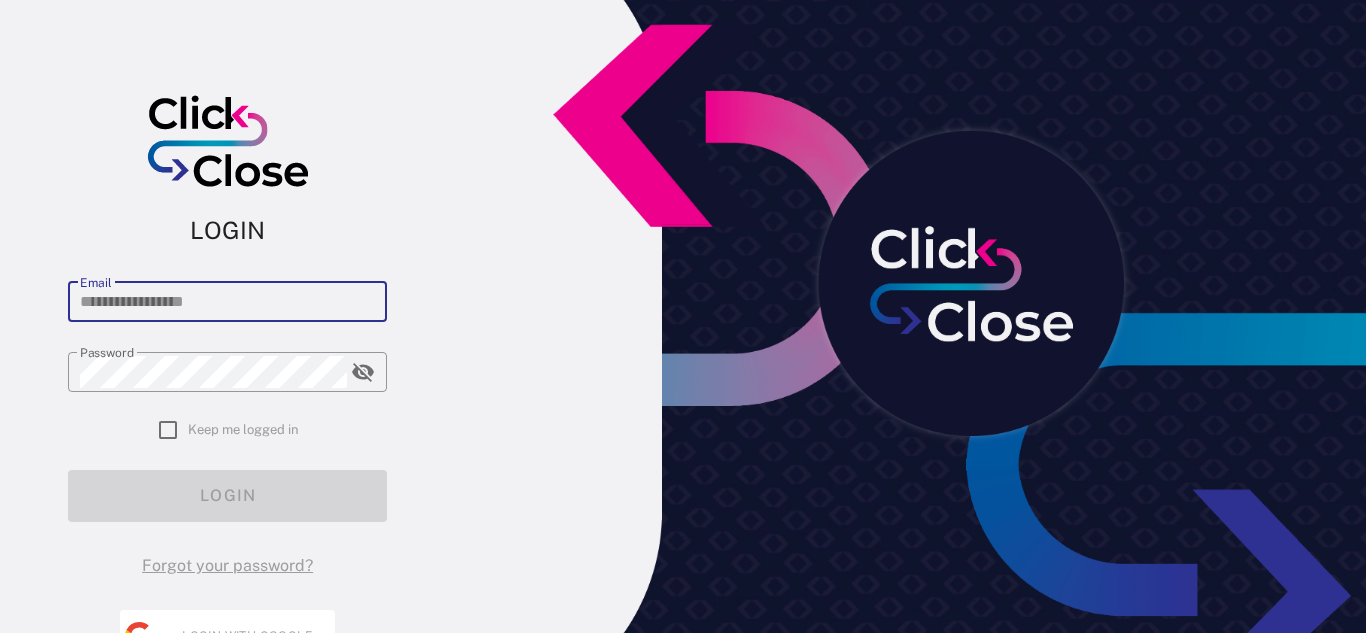 click on "Email" at bounding box center [227, 302] 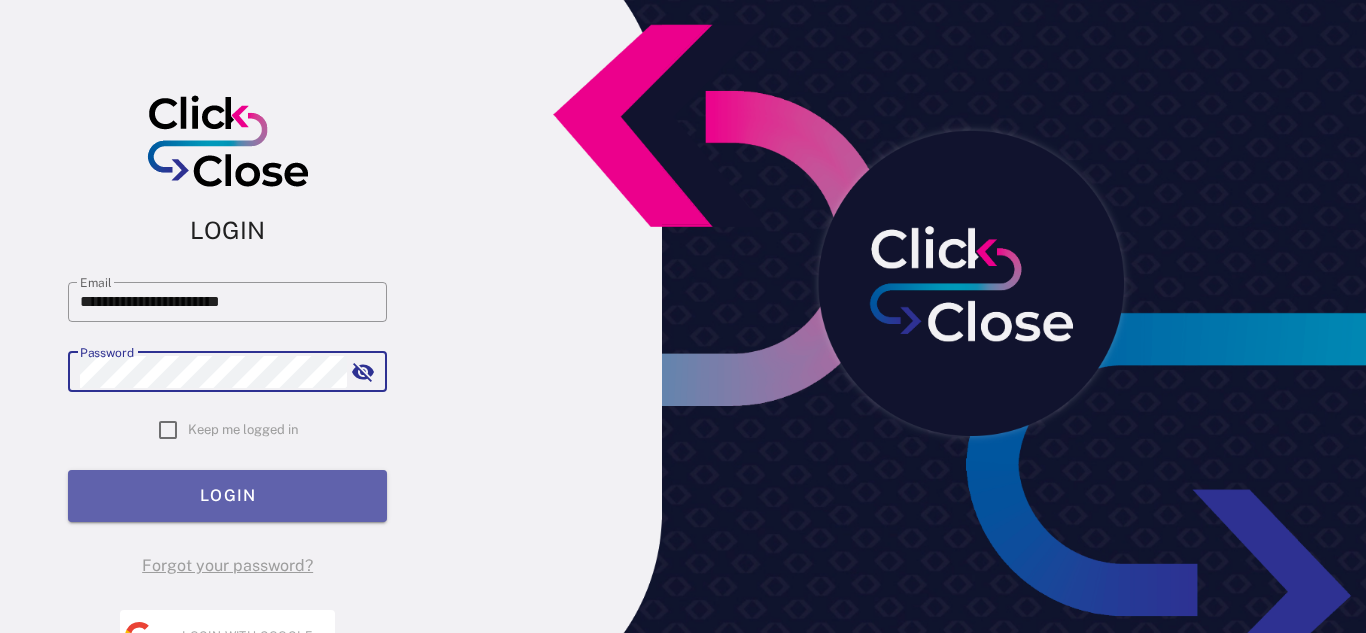 click on "LOGIN" at bounding box center (227, 495) 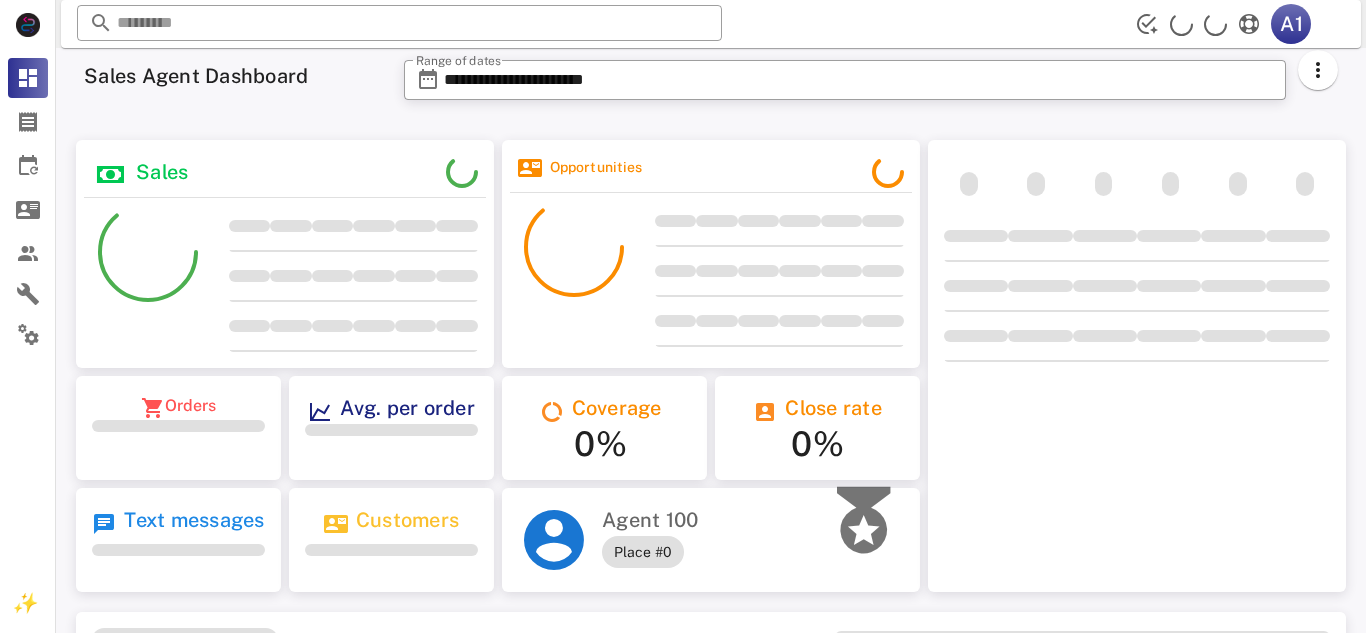 scroll, scrollTop: 0, scrollLeft: 0, axis: both 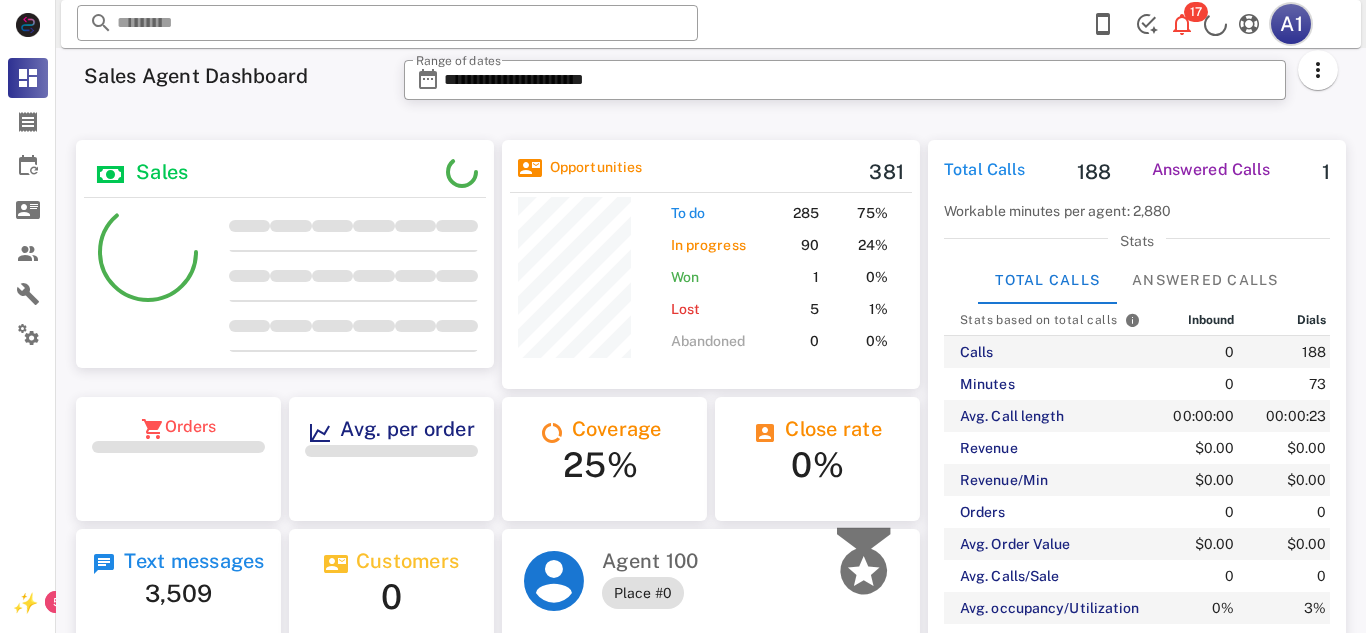 click on "[NUMBER] [ALPHANUMERIC]" at bounding box center [1204, 24] 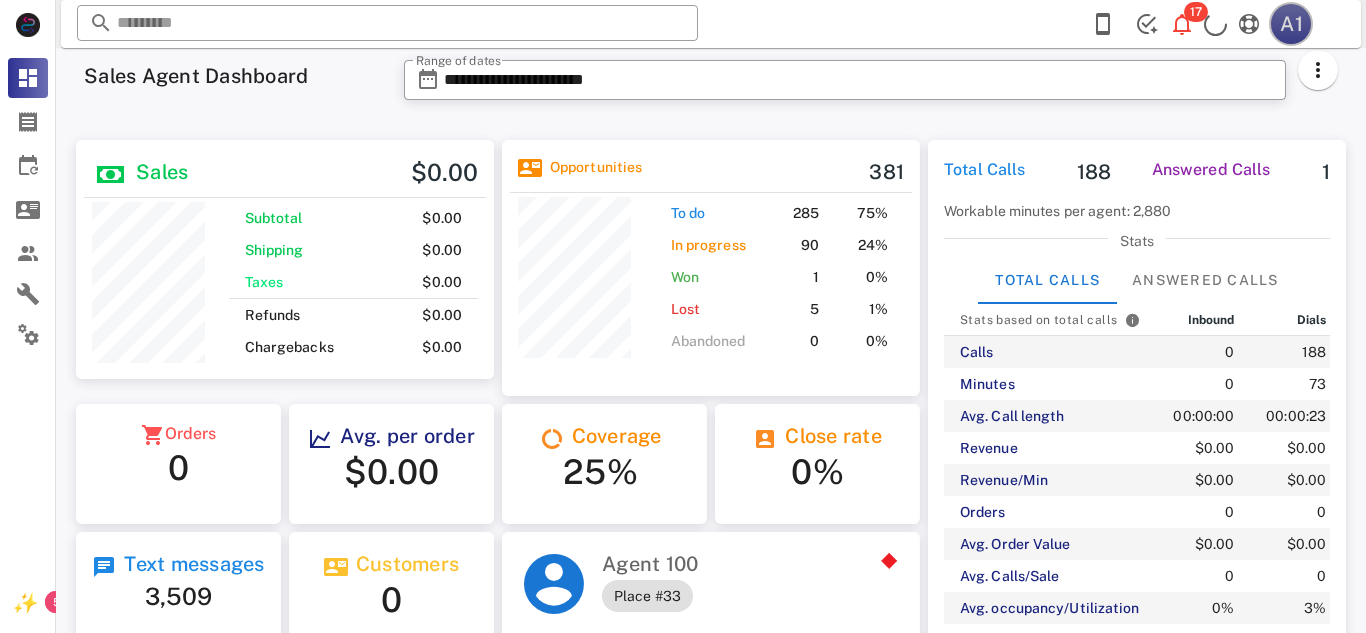 scroll, scrollTop: 999761, scrollLeft: 999582, axis: both 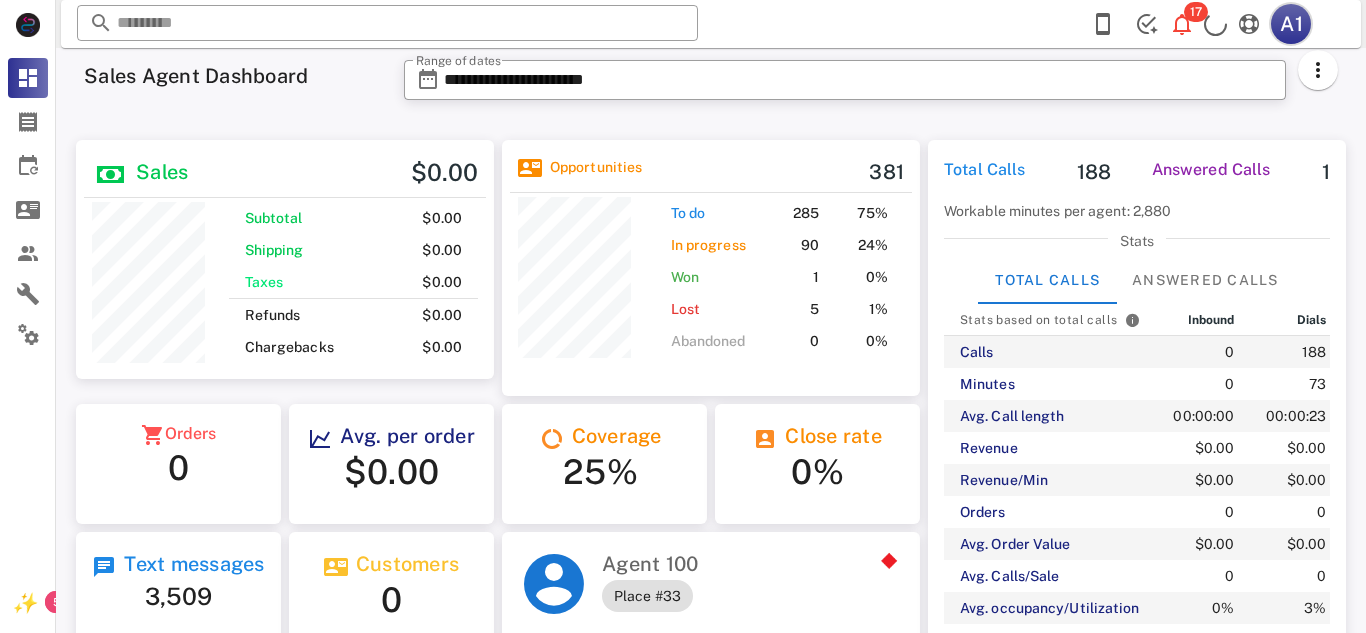 click on "A1" at bounding box center (1291, 24) 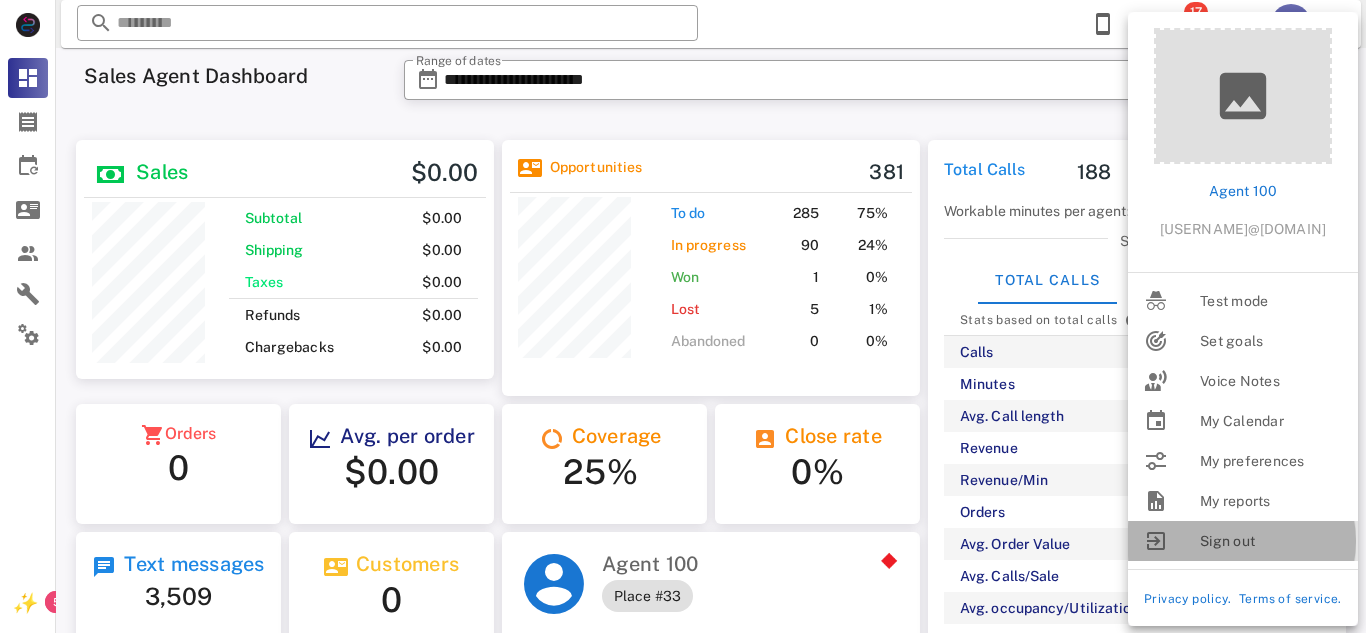 click on "Sign out" at bounding box center [1271, 541] 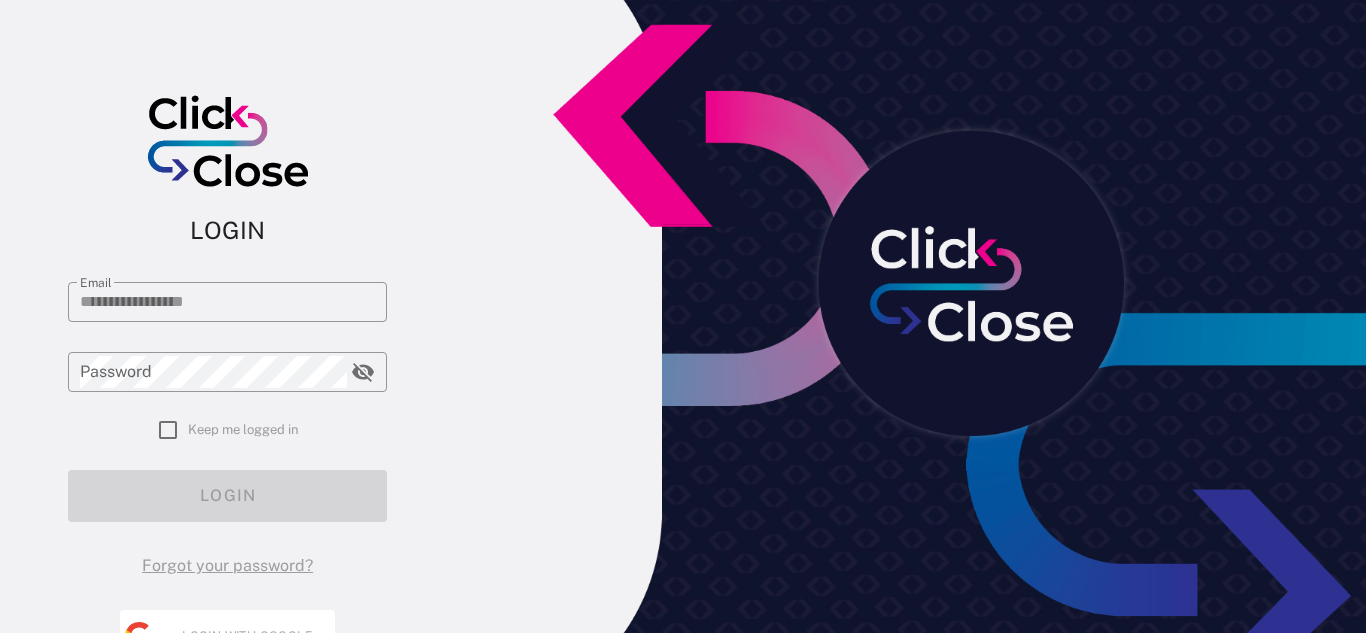 type on "**********" 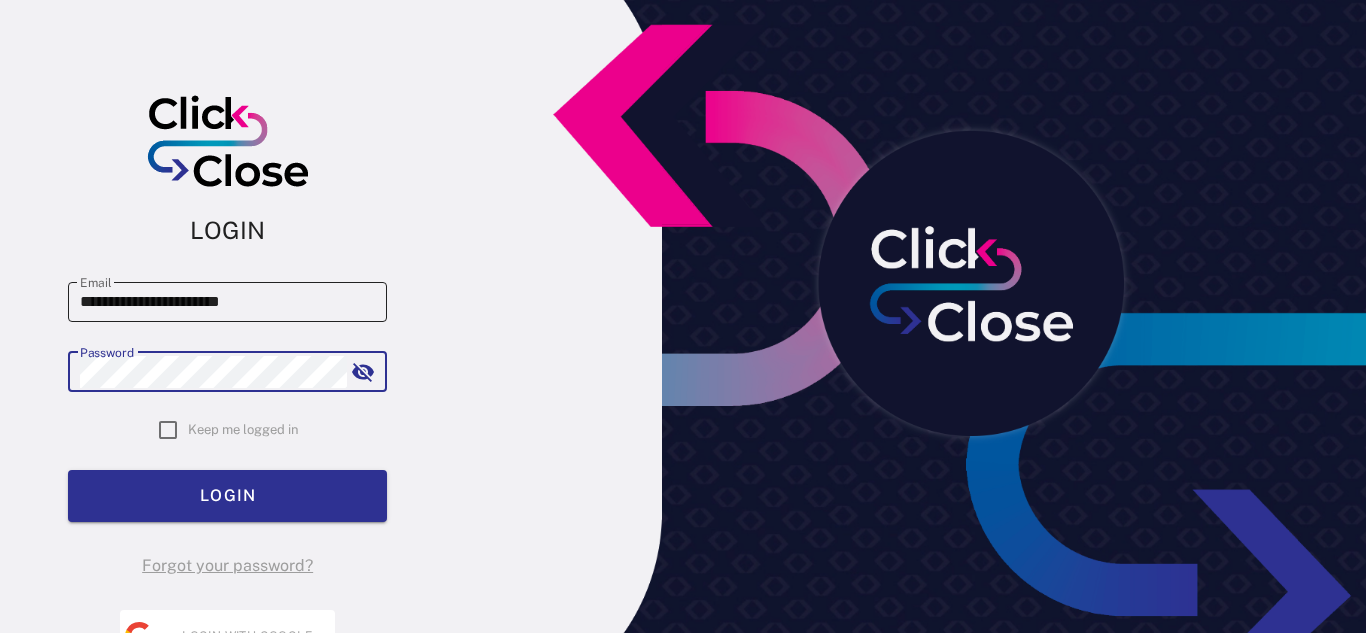 click on "**********" at bounding box center [227, 302] 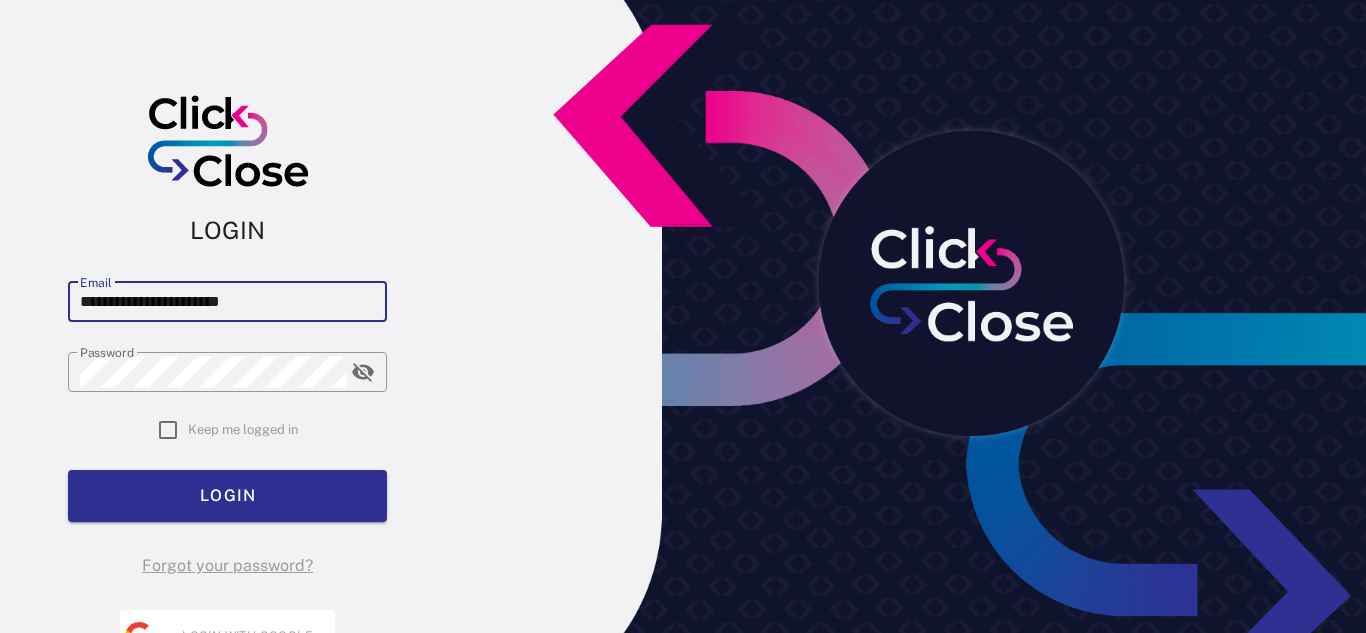 click on "**********" at bounding box center (227, 302) 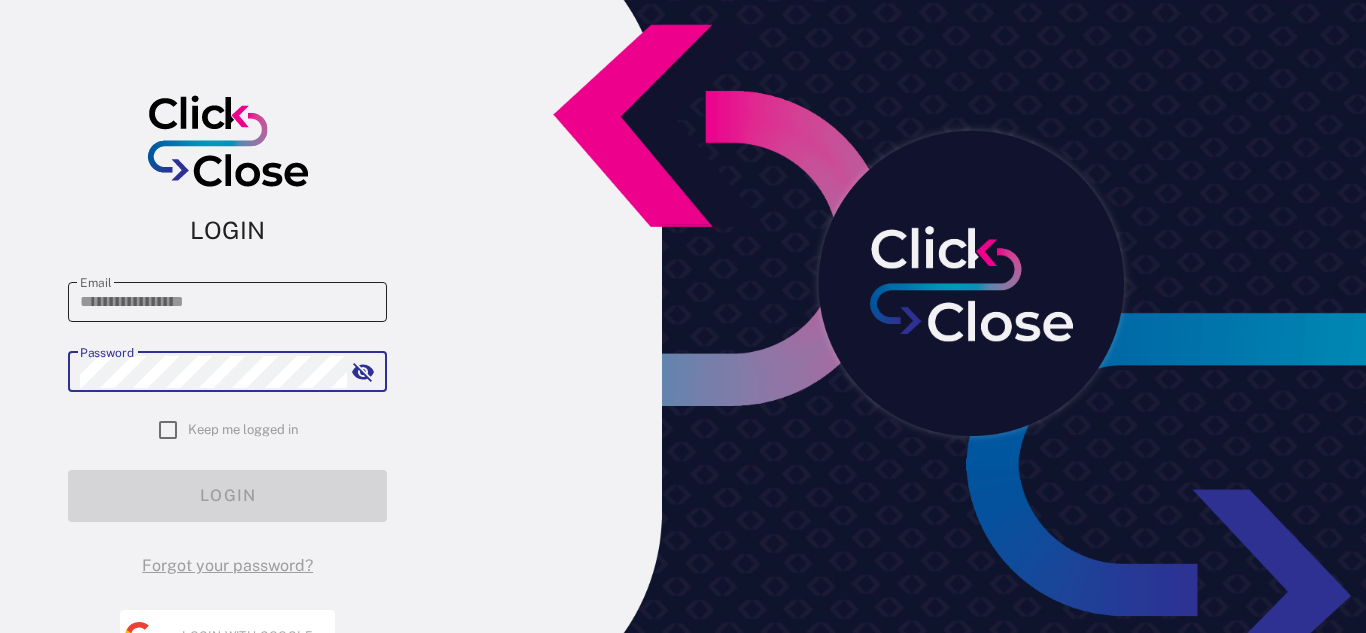 click on "Email" at bounding box center [227, 302] 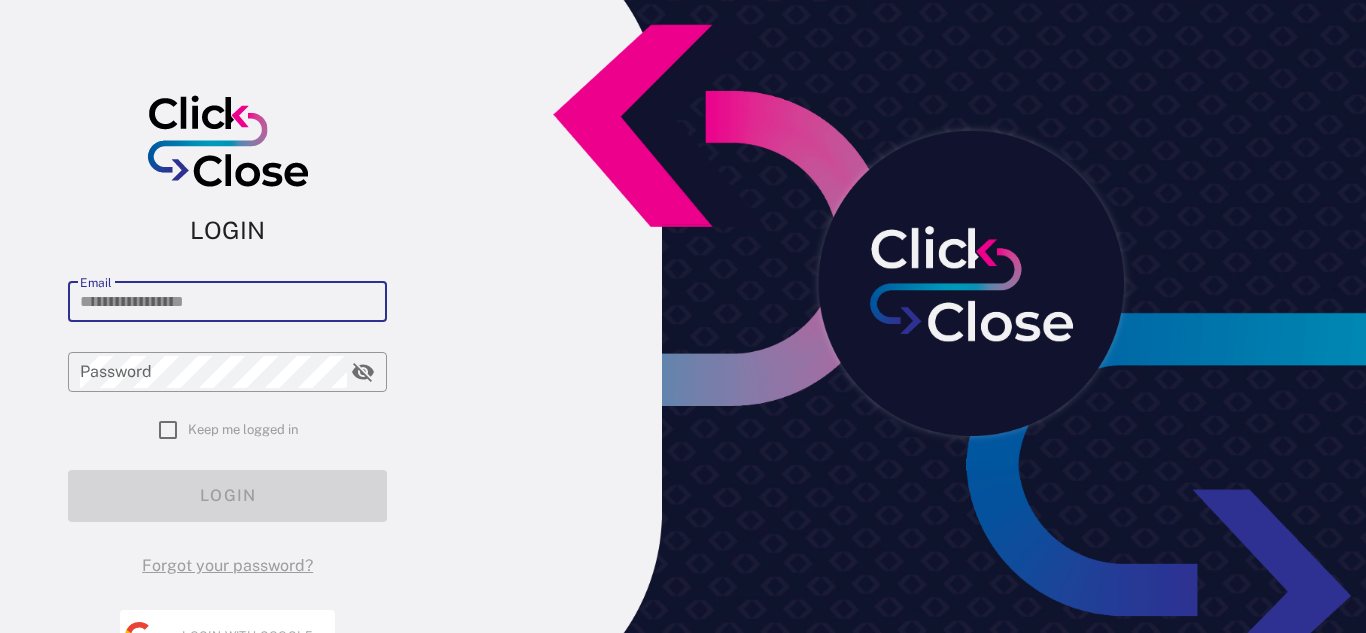 paste on "**********" 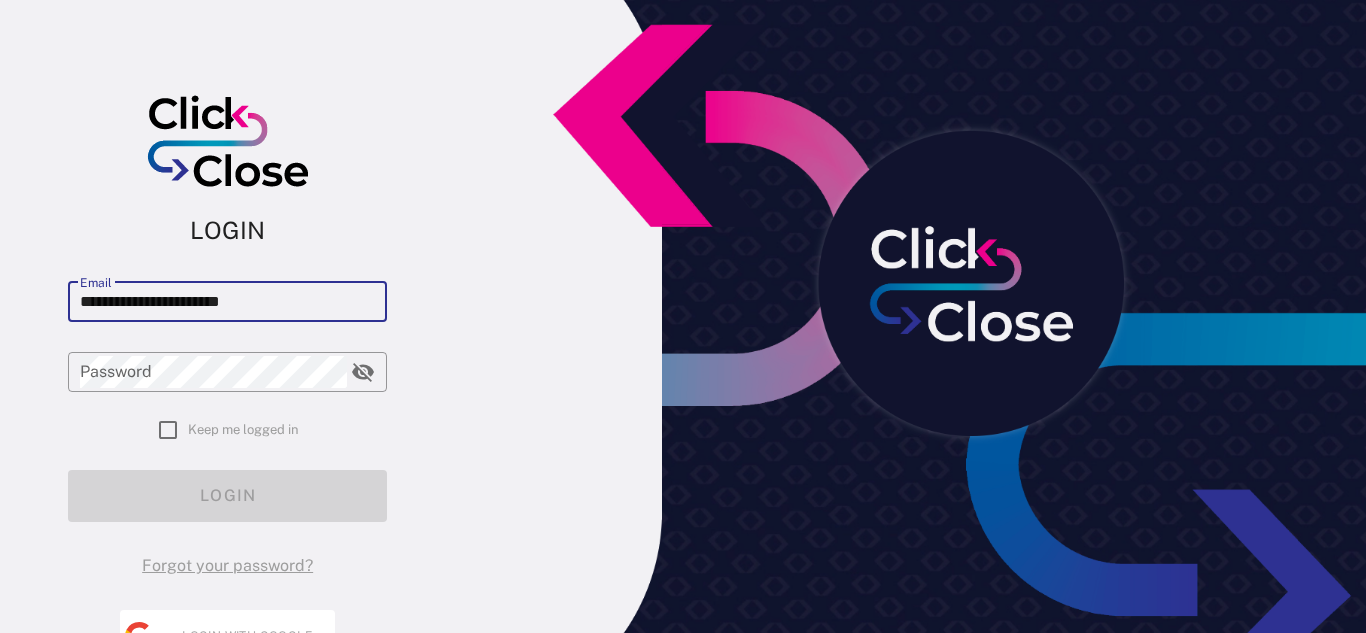 click on "**********" at bounding box center [227, 302] 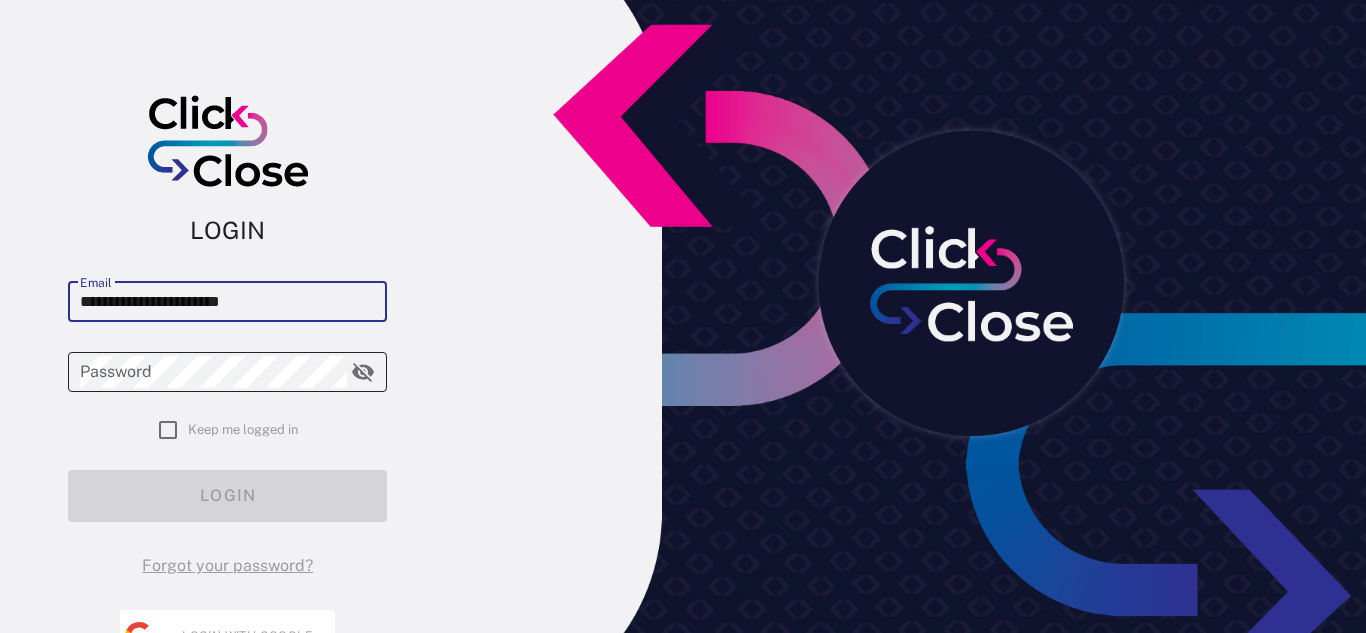 type on "**********" 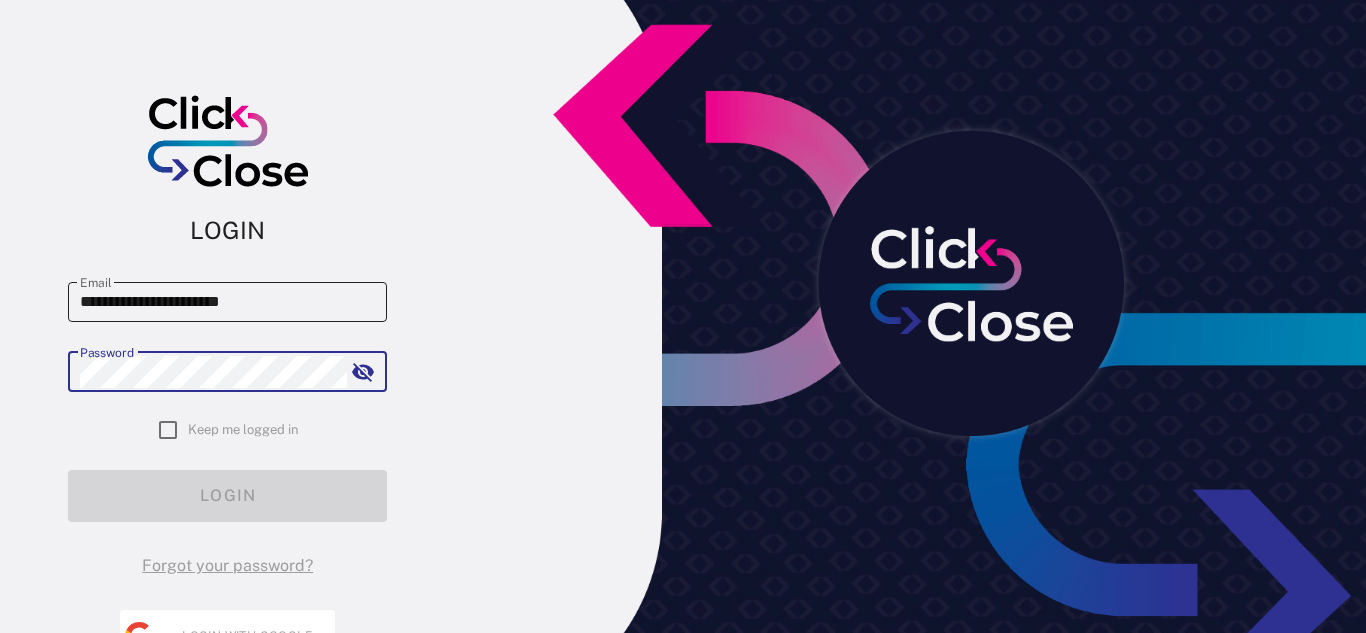 click on "**********" at bounding box center (227, 302) 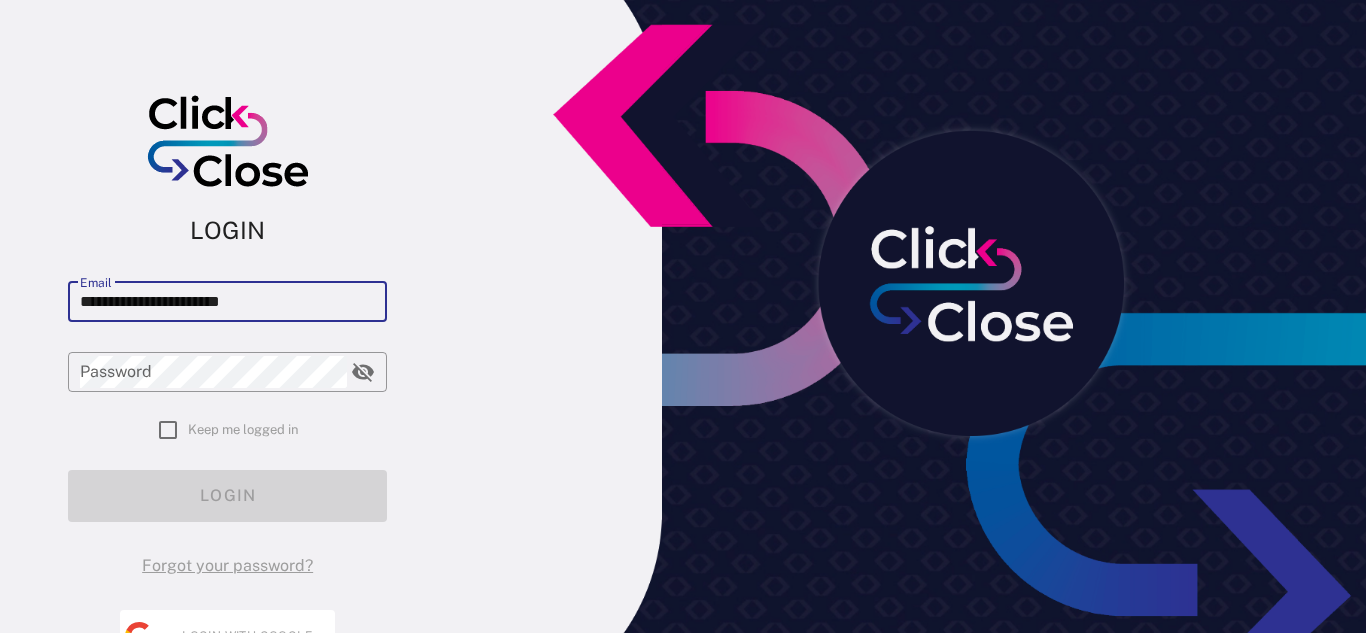 click on "**********" at bounding box center [227, 302] 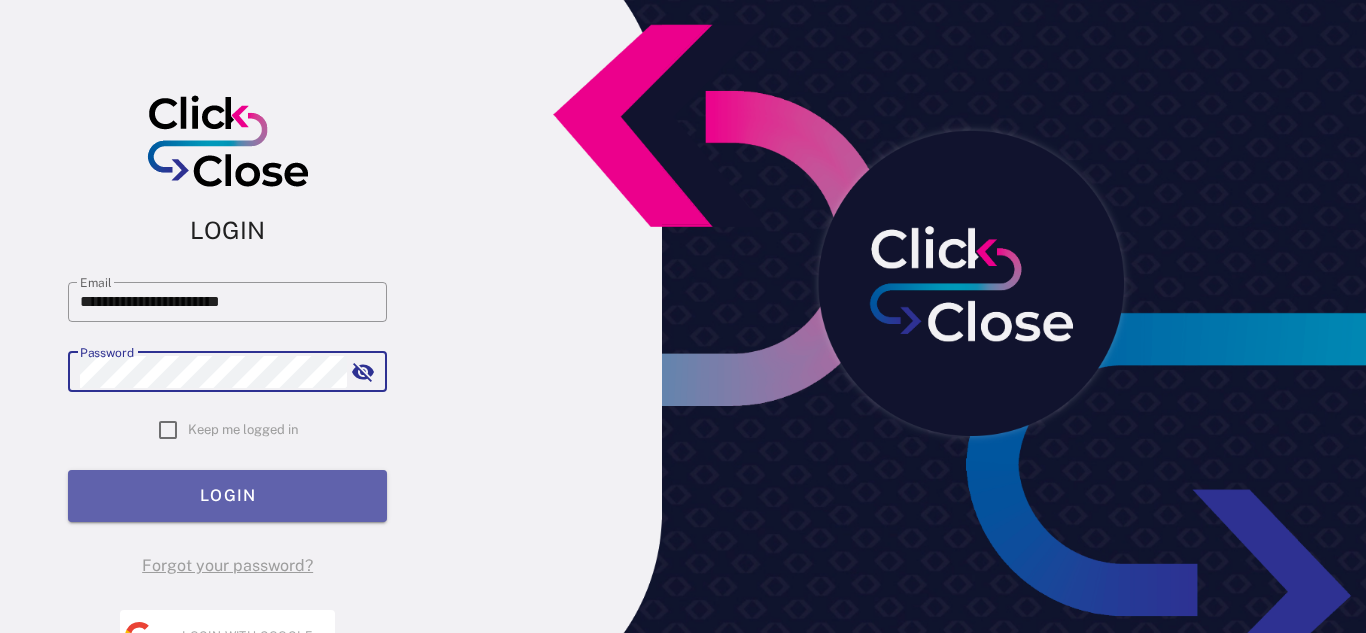 click on "LOGIN" at bounding box center [227, 495] 